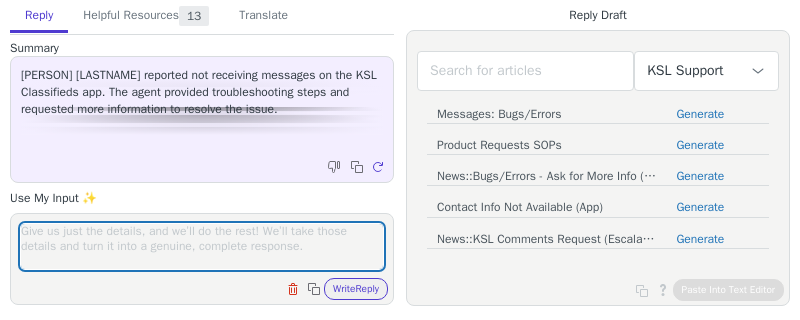 scroll, scrollTop: 0, scrollLeft: 0, axis: both 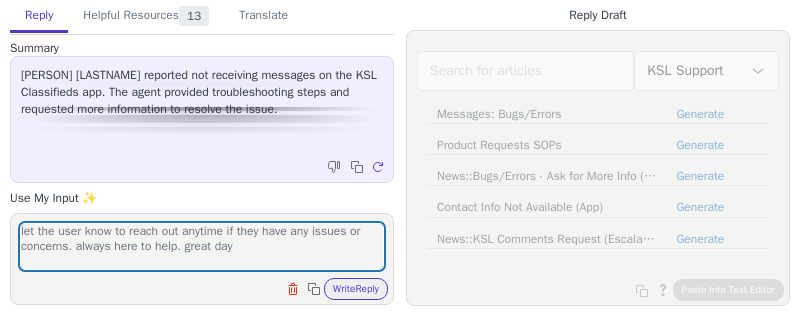 type on "let the user know to reach out anytime if they have any issues or concerns. always here to help. great day" 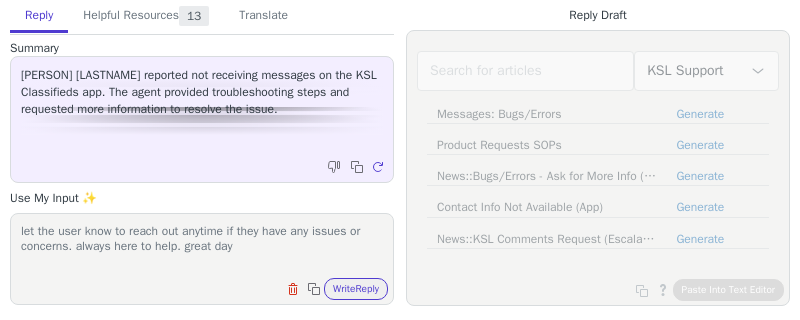 click on "let the user know to reach out anytime if they have any issues or concerns. always here to help. great day Clear field Copy to clipboard Write  Reply" at bounding box center (202, 259) 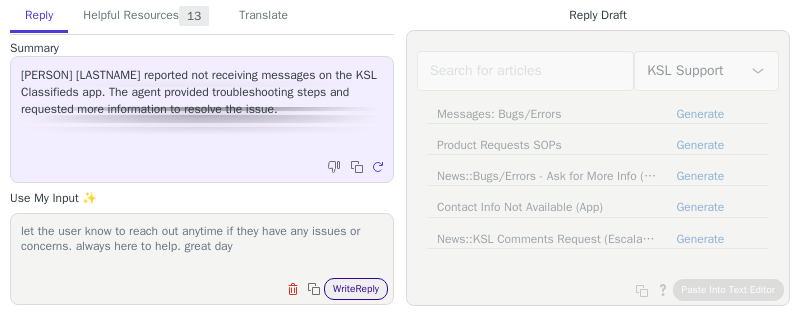 click on "Write  Reply" at bounding box center [356, 289] 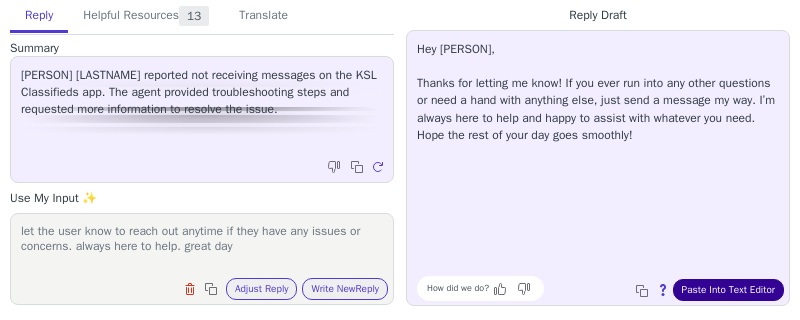 click on "Paste Into Text Editor" at bounding box center [728, 290] 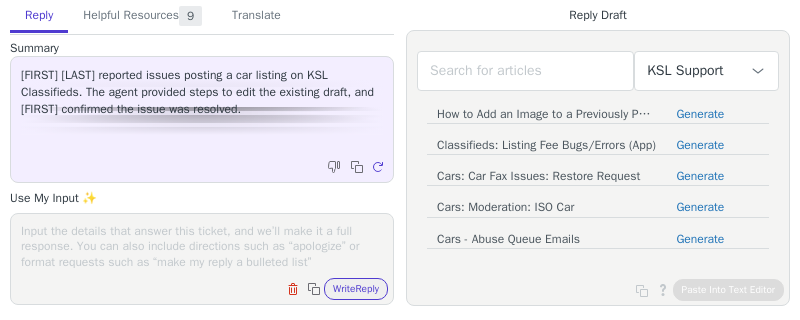 scroll, scrollTop: 0, scrollLeft: 0, axis: both 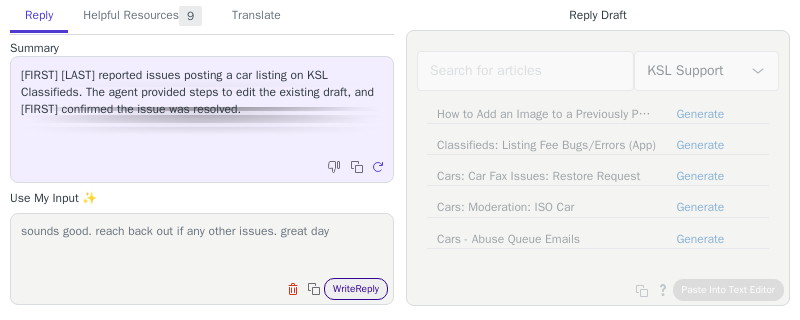 type on "sounds good. reach back out if any other issues. great day" 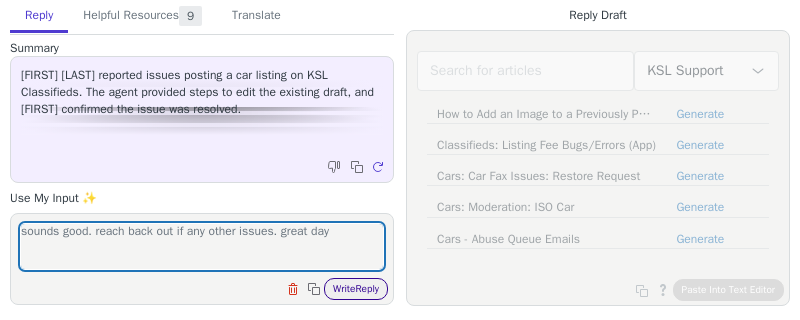 click on "Write  Reply" at bounding box center (356, 289) 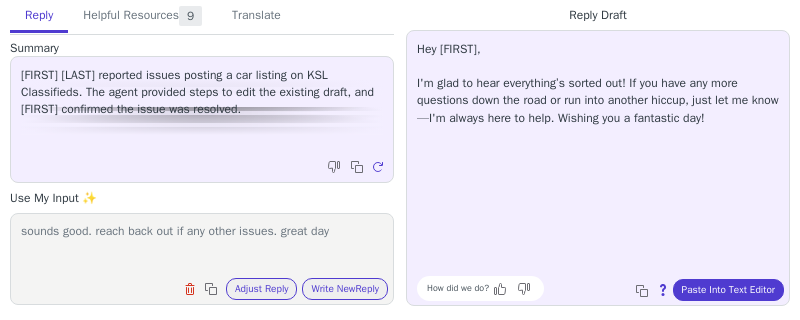 click on "Hey Tyler, I'm glad to hear everything’s sorted out! If you have any more questions down the road or run into another hiccup, just let me know—I'm always here to help. Wishing you a fantastic day! How did we do?   Copy to clipboard About this reply Paste Into Text Editor" at bounding box center [598, 168] 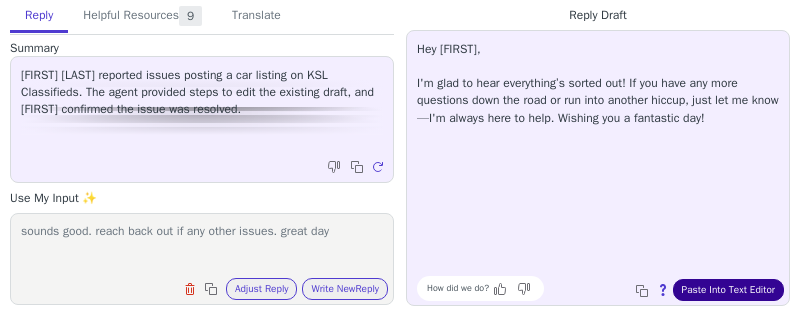 click on "Paste Into Text Editor" at bounding box center [728, 290] 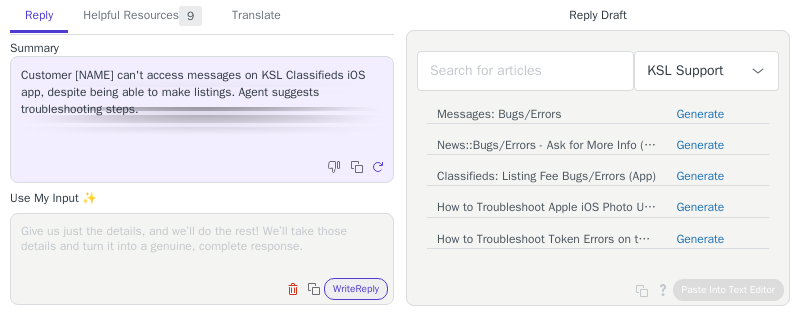 scroll, scrollTop: 0, scrollLeft: 0, axis: both 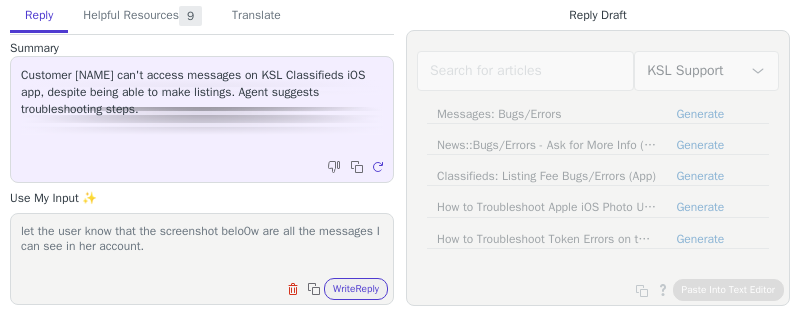 click on "let the user know that the screenshot belo0w are all the messages I can see in her account." at bounding box center [202, 246] 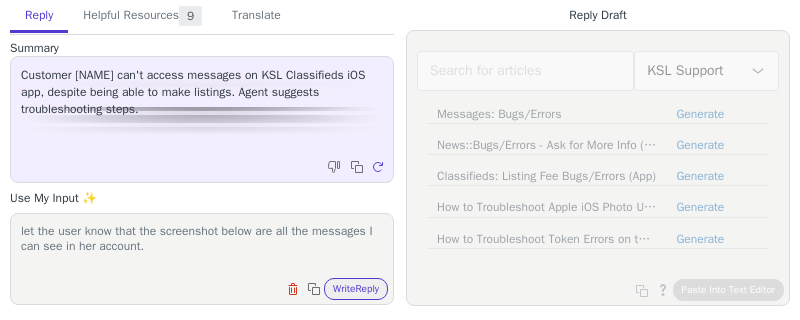 click on "let the user know that the screenshot below are all the messages I can see in her account." at bounding box center (202, 246) 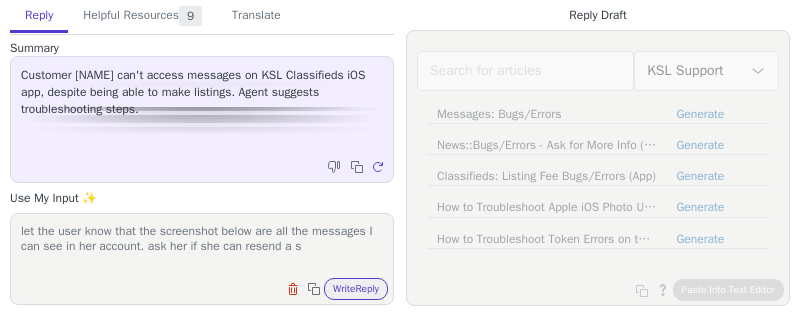 scroll, scrollTop: 1, scrollLeft: 0, axis: vertical 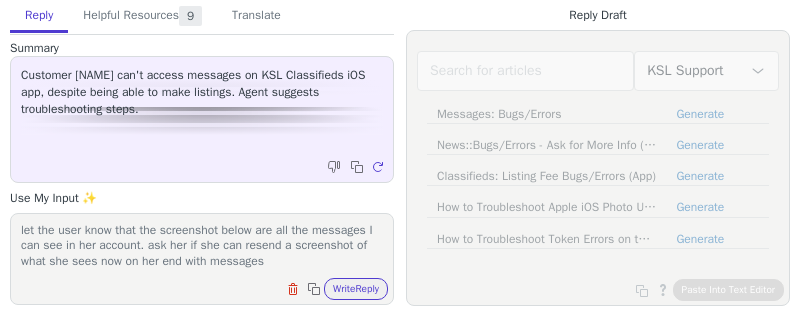 type on "let the user know that the screenshot below are all the messages I can see in her account. ask her if she can resend a screenshot of what she sees now on her end with messages" 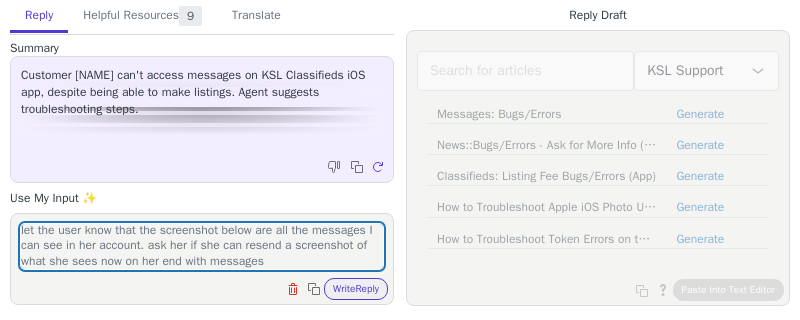 click on "Clear field Copy to clipboard Write  Reply" at bounding box center [212, 287] 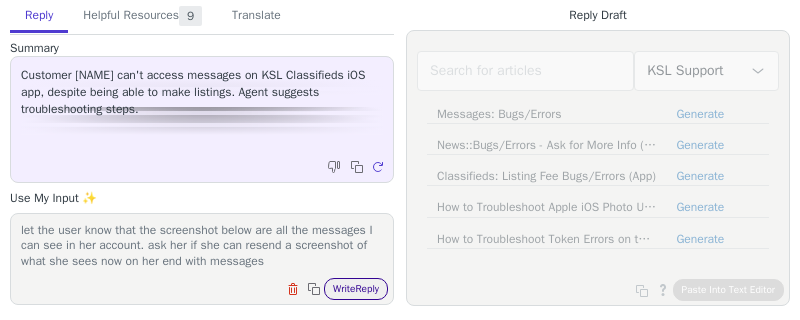 click on "Write  Reply" at bounding box center [356, 289] 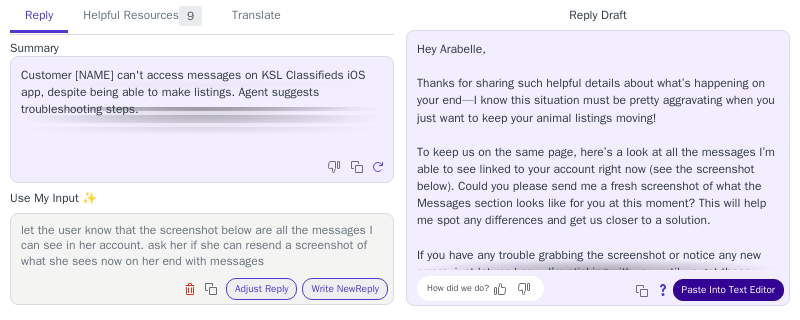 click on "Paste Into Text Editor" at bounding box center [728, 290] 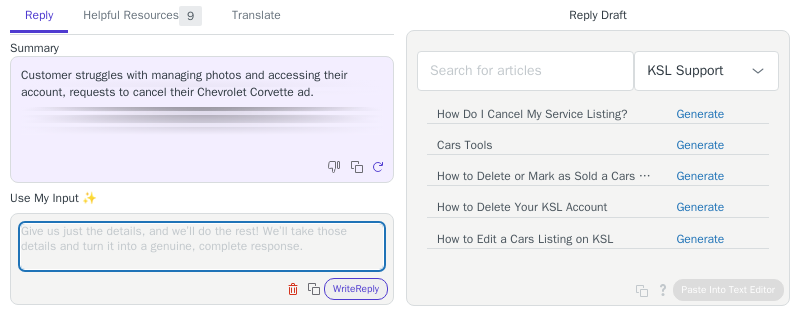 scroll, scrollTop: 0, scrollLeft: 0, axis: both 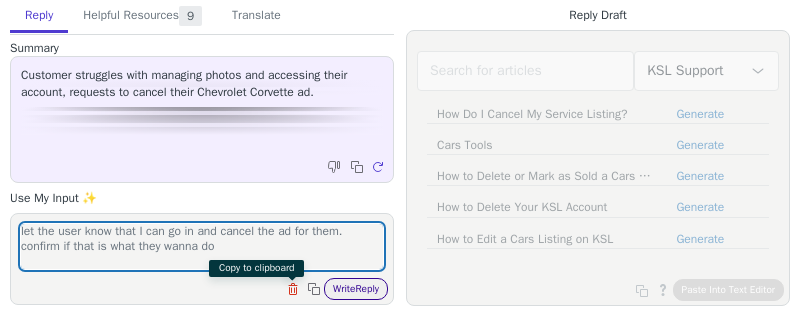 type on "let the user know that I can go in and cancel the ad for them. confirm if that is what they wanna do" 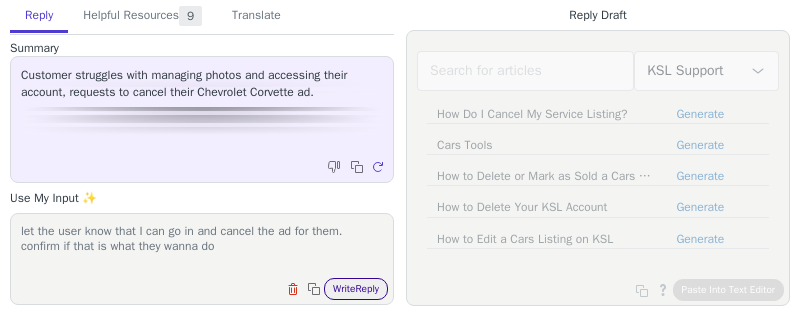 click on "Write  Reply" at bounding box center (356, 289) 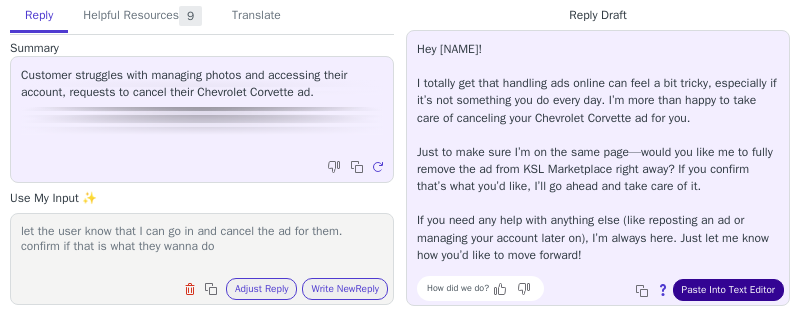 click on "Paste Into Text Editor" at bounding box center [728, 290] 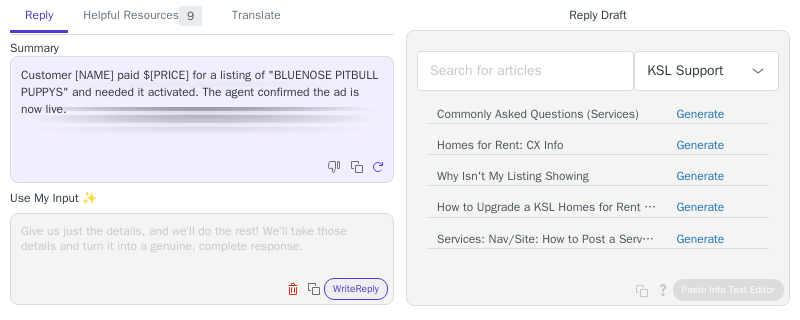 scroll, scrollTop: 0, scrollLeft: 0, axis: both 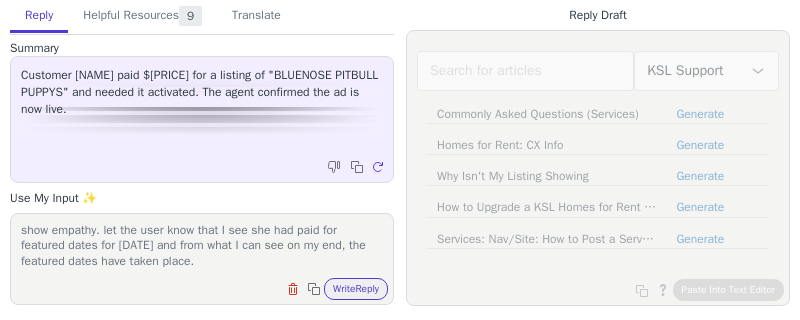 click on "show empathy. let the user know that I see she had paid for featured dates for [DATE] and from what I can see on my end, the featured dates have taken place." at bounding box center (202, 246) 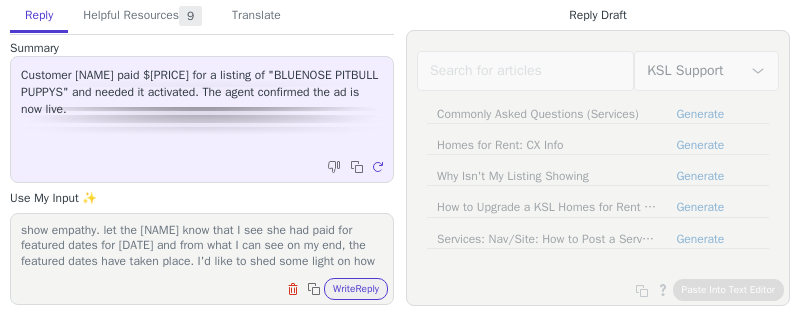 scroll, scrollTop: 78, scrollLeft: 0, axis: vertical 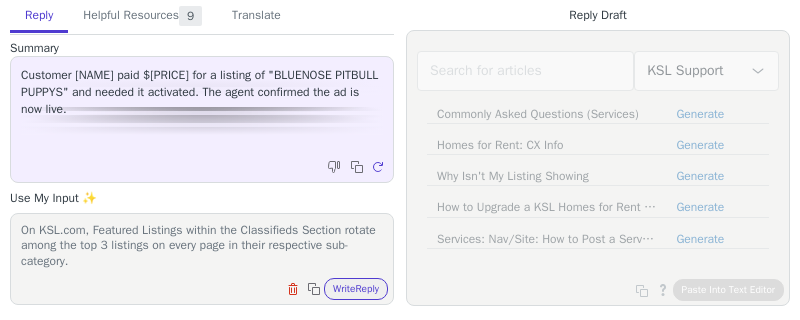 click on "Clear field Copy to clipboard Write  Reply" at bounding box center [212, 287] 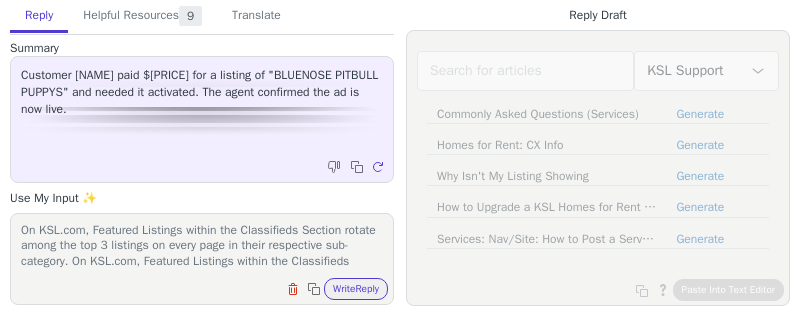 scroll, scrollTop: 109, scrollLeft: 0, axis: vertical 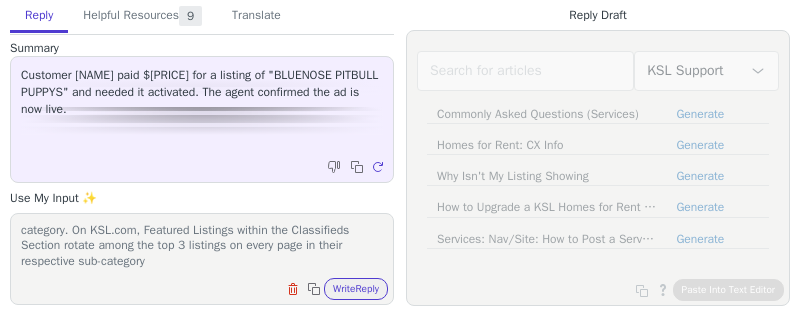 click on "show empathy. let the user know that I see she had paid for featured dates for [DATE] and from what I can see on my end, the featured dates have taken place. I'd like to shed some light on how Featured Listings work on KSL Classifieds:
On KSL.com, Featured Listings within the Classifieds Section rotate among the top 3 listings on every page in their respective sub-category. On KSL.com, Featured Listings within the Classifieds Section rotate among the top 3 listings on every page in their respective sub-category" at bounding box center (202, 246) 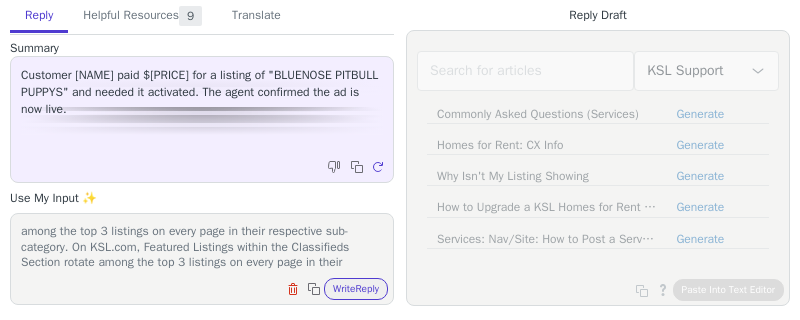 scroll, scrollTop: 109, scrollLeft: 0, axis: vertical 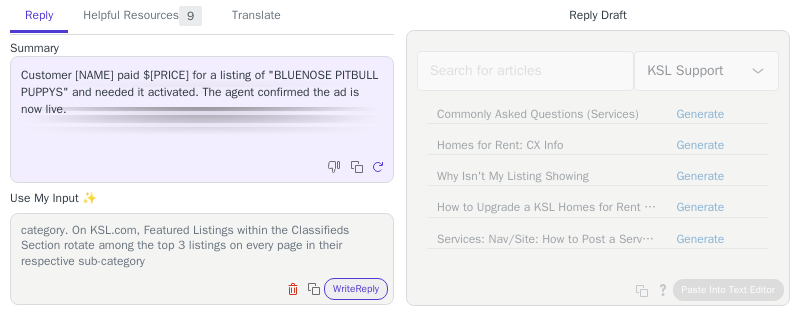 drag, startPoint x: 105, startPoint y: 233, endPoint x: 246, endPoint y: 286, distance: 150.632 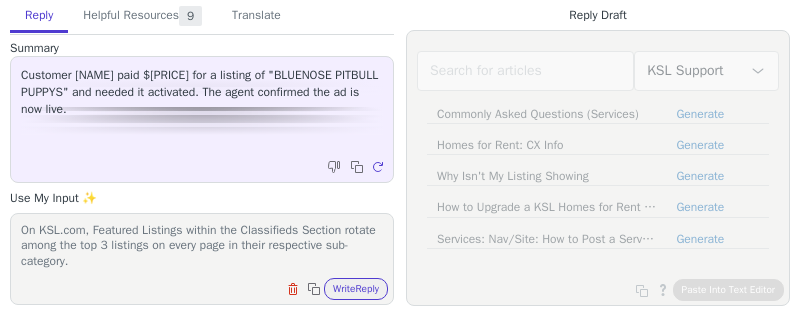 scroll, scrollTop: 78, scrollLeft: 0, axis: vertical 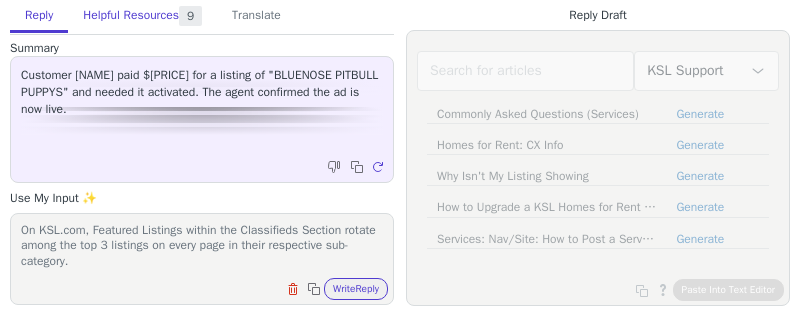 type on "show empathy. let the [NAME] know that I see she had paid for featured dates for [DATE] and from what I can see on my end, the featured dates have taken place. I'd like to shed some light on how Featured Listings work on KSL Classifieds:
On KSL.com, Featured Listings within the Classifieds Section rotate among the top 3 listings on every page in their respective sub-category." 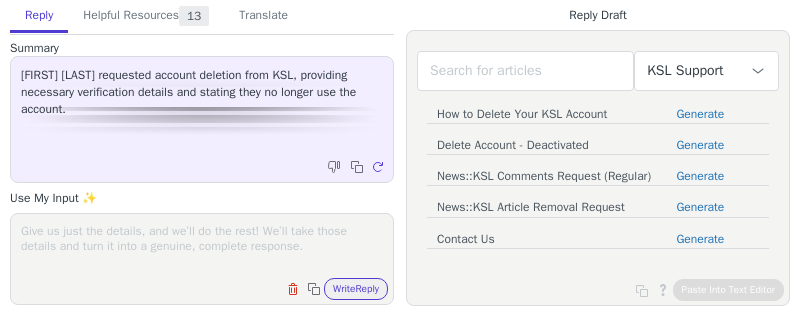 scroll, scrollTop: 0, scrollLeft: 0, axis: both 